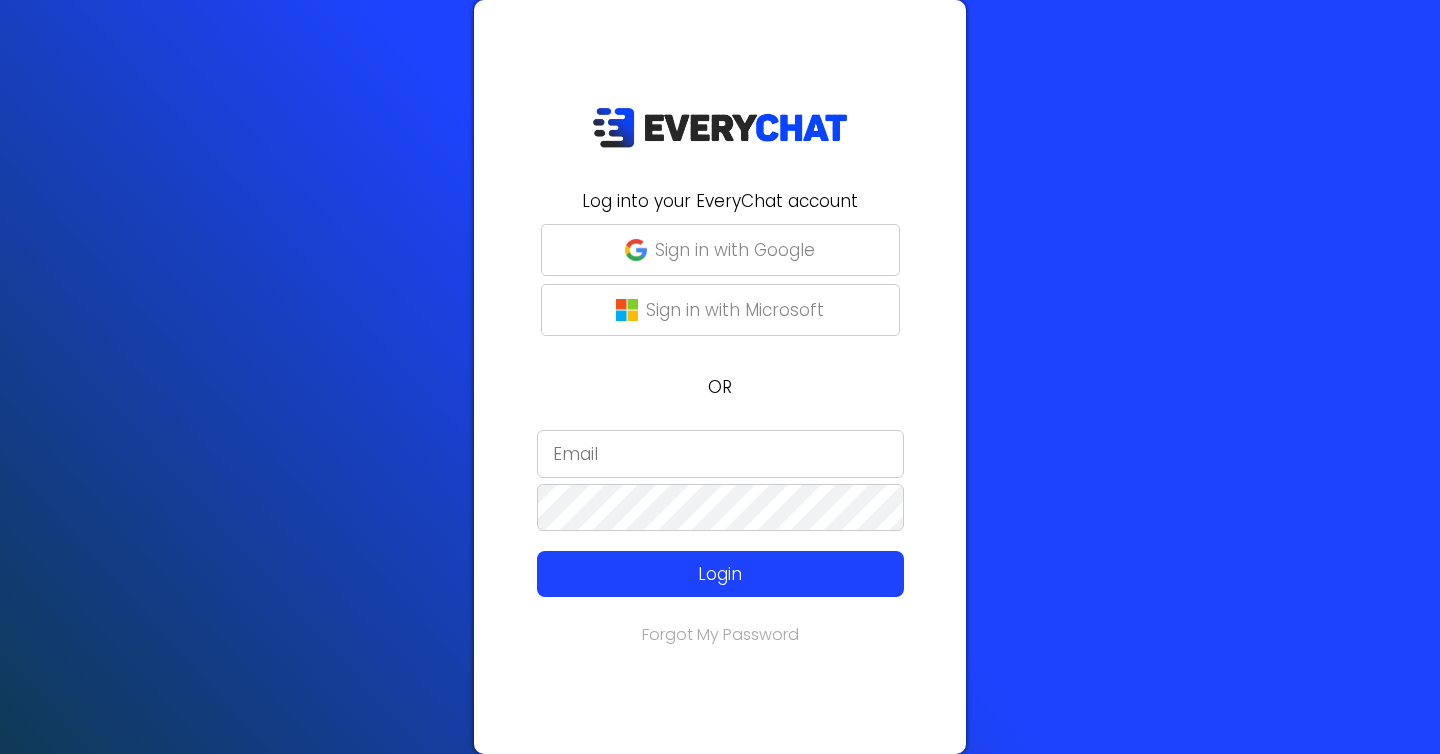 scroll, scrollTop: 0, scrollLeft: 0, axis: both 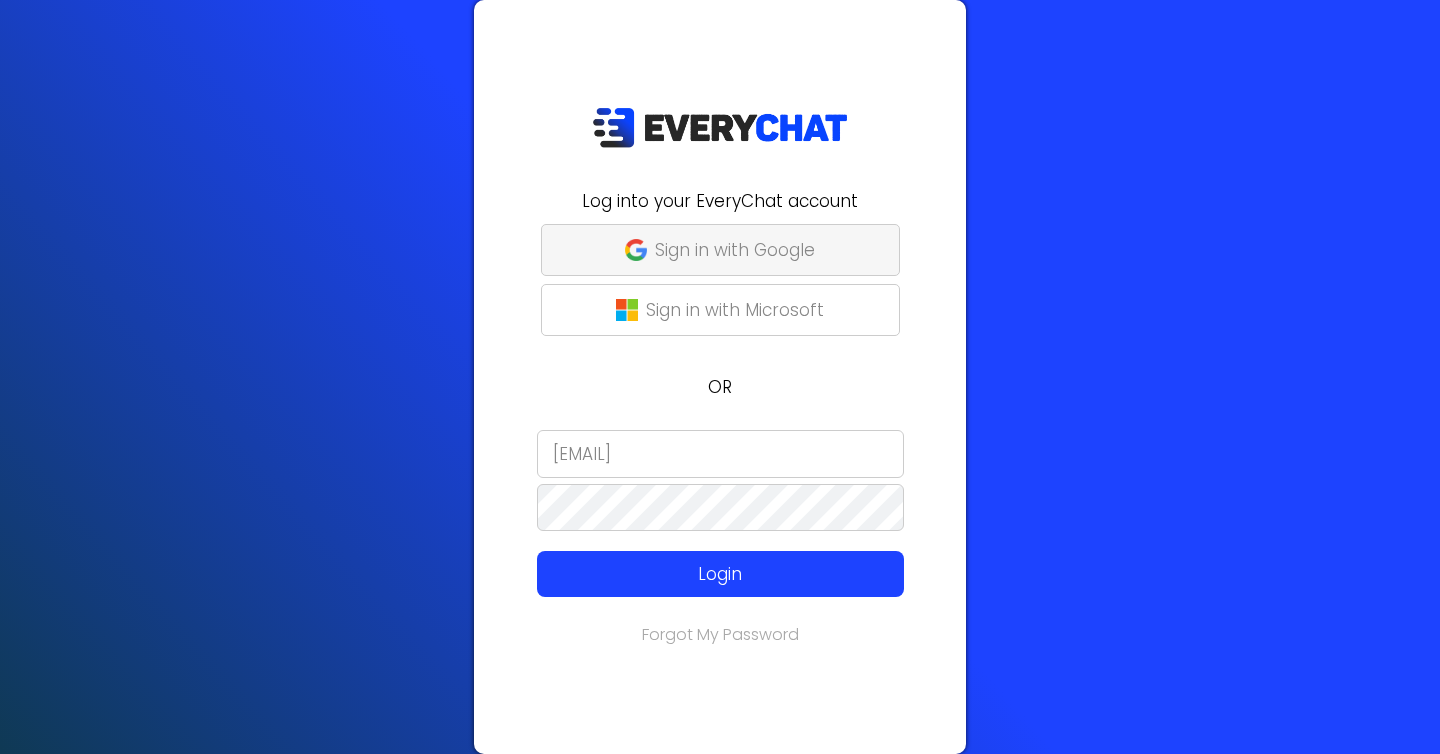 click on "Sign in with Google" at bounding box center (735, 250) 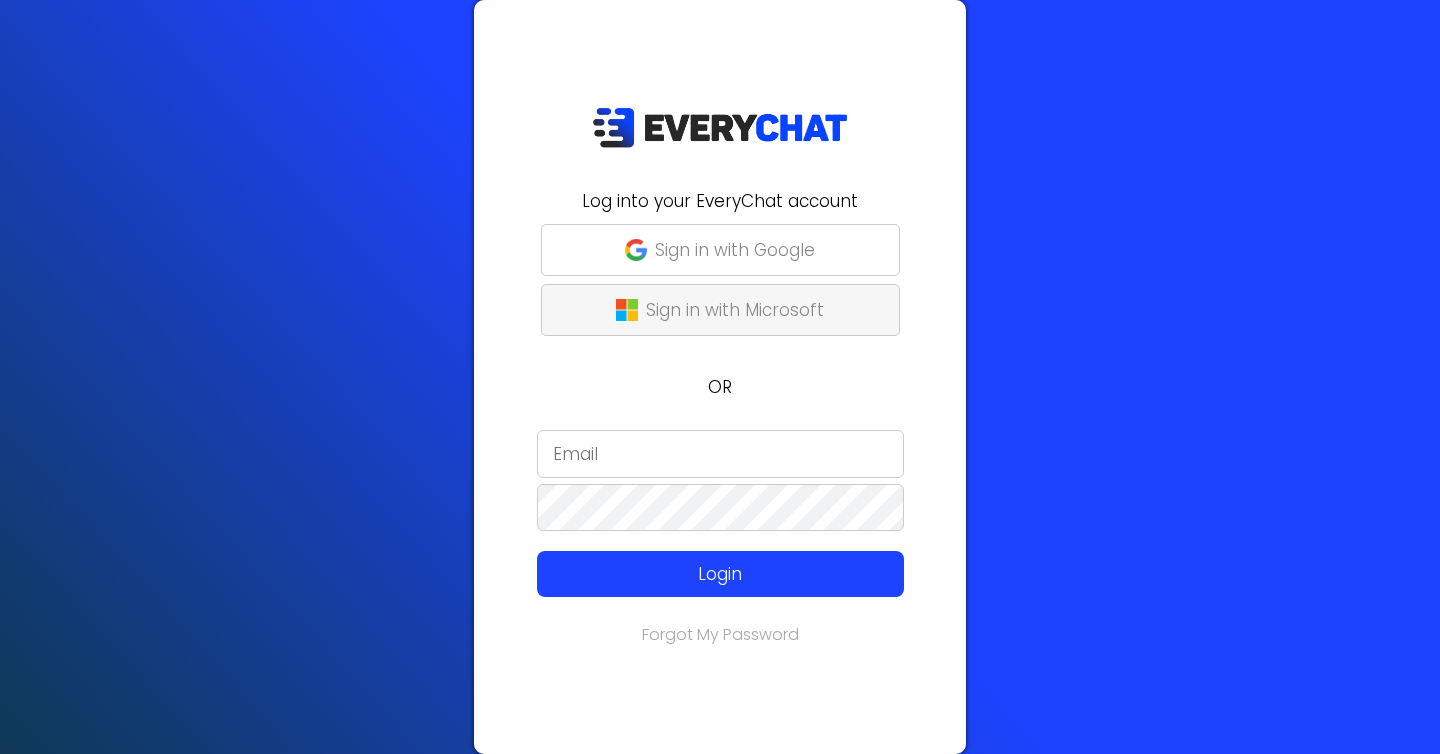 scroll, scrollTop: 0, scrollLeft: 0, axis: both 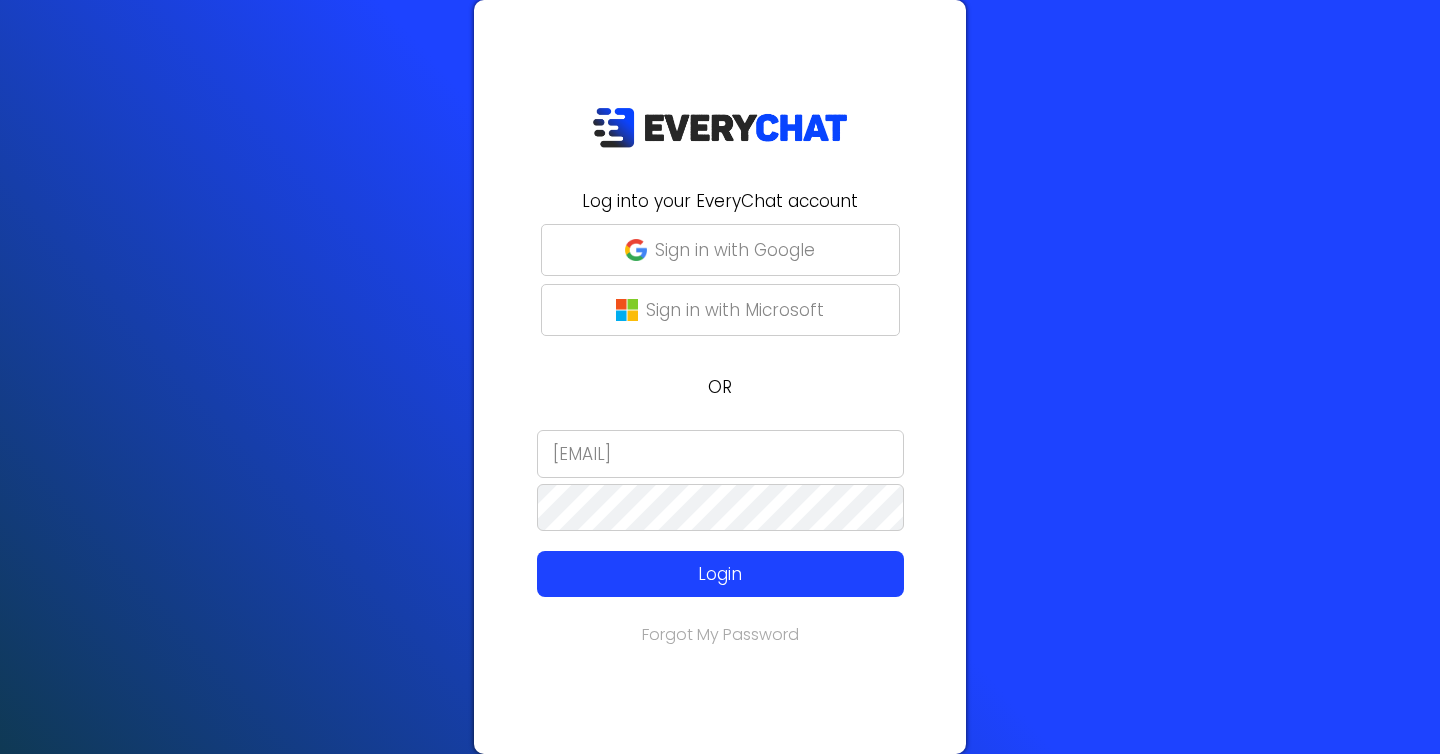 click on "[EMAIL]" at bounding box center (720, 454) 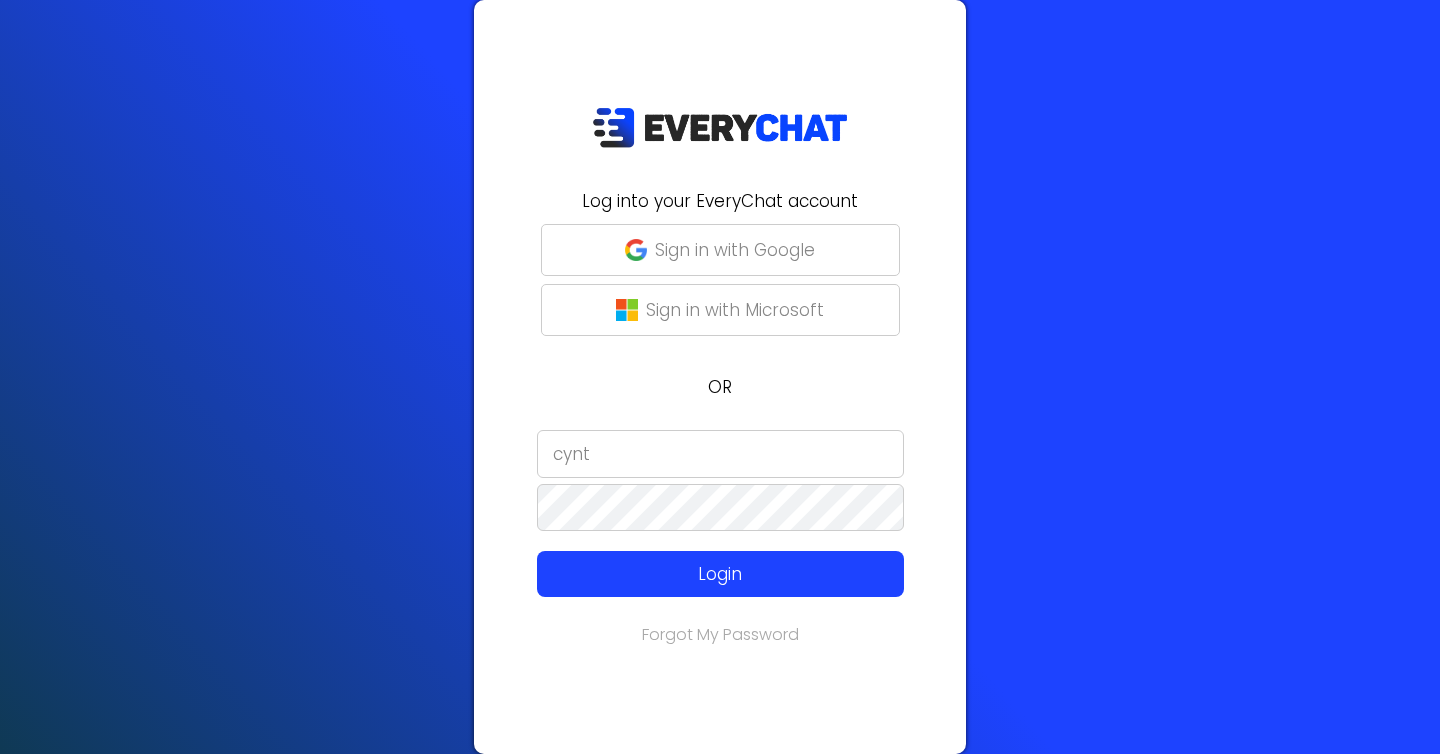 type on "[EMAIL]" 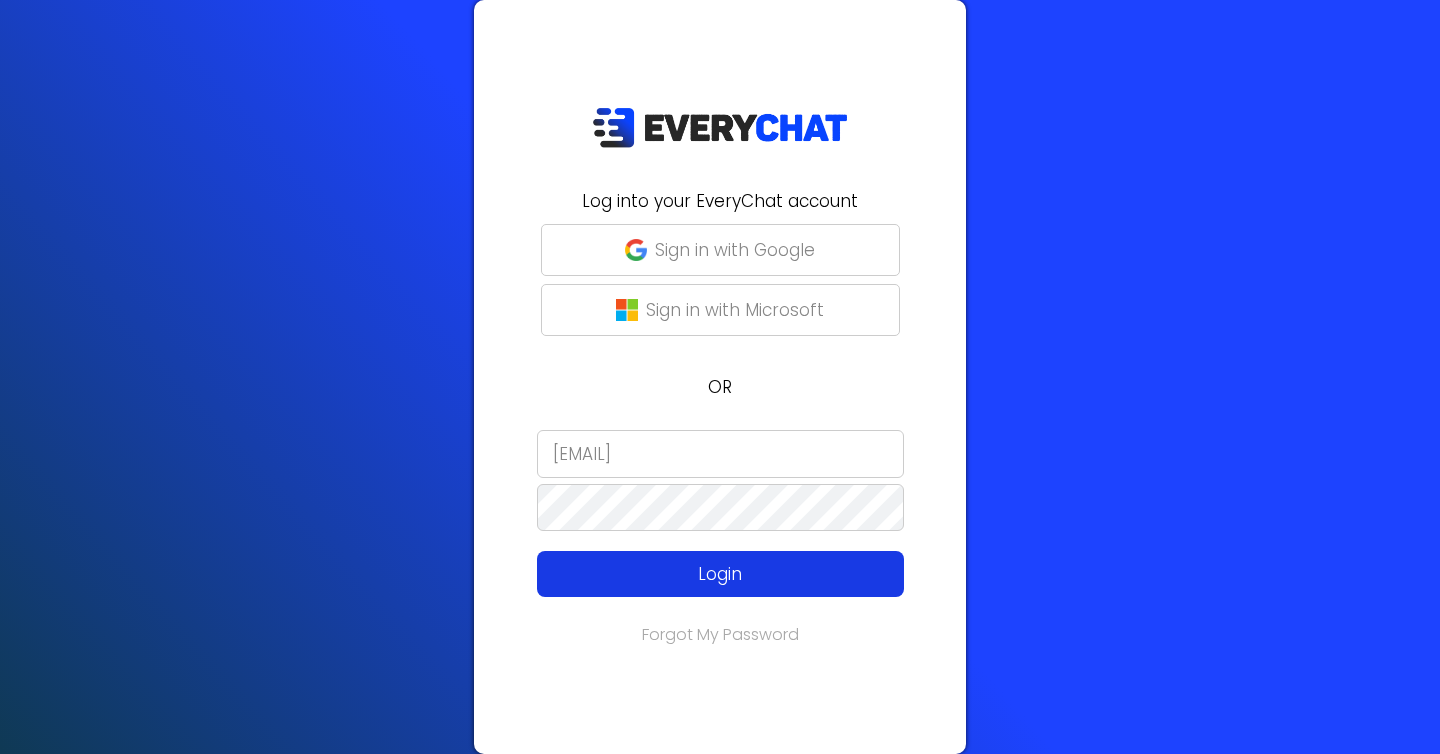click on "Login" at bounding box center [720, 574] 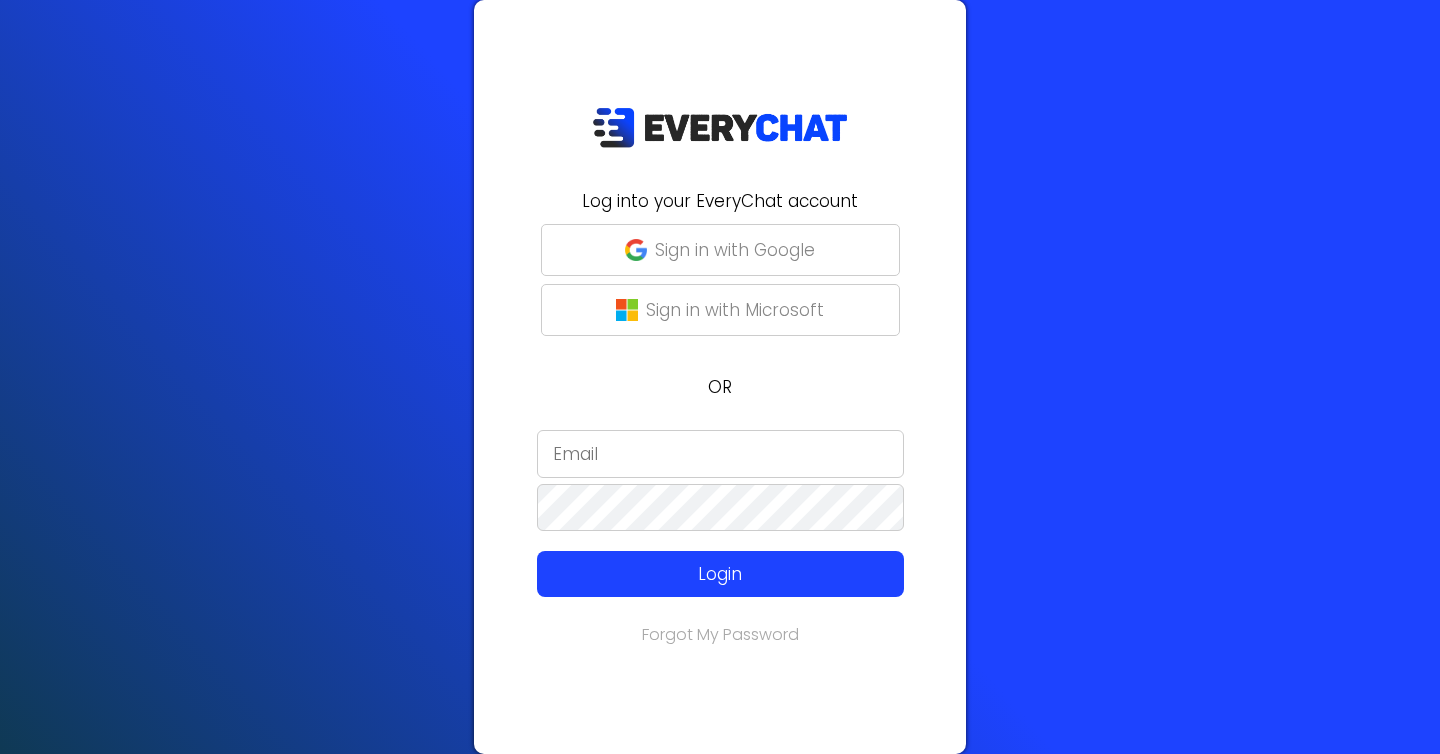 scroll, scrollTop: 0, scrollLeft: 0, axis: both 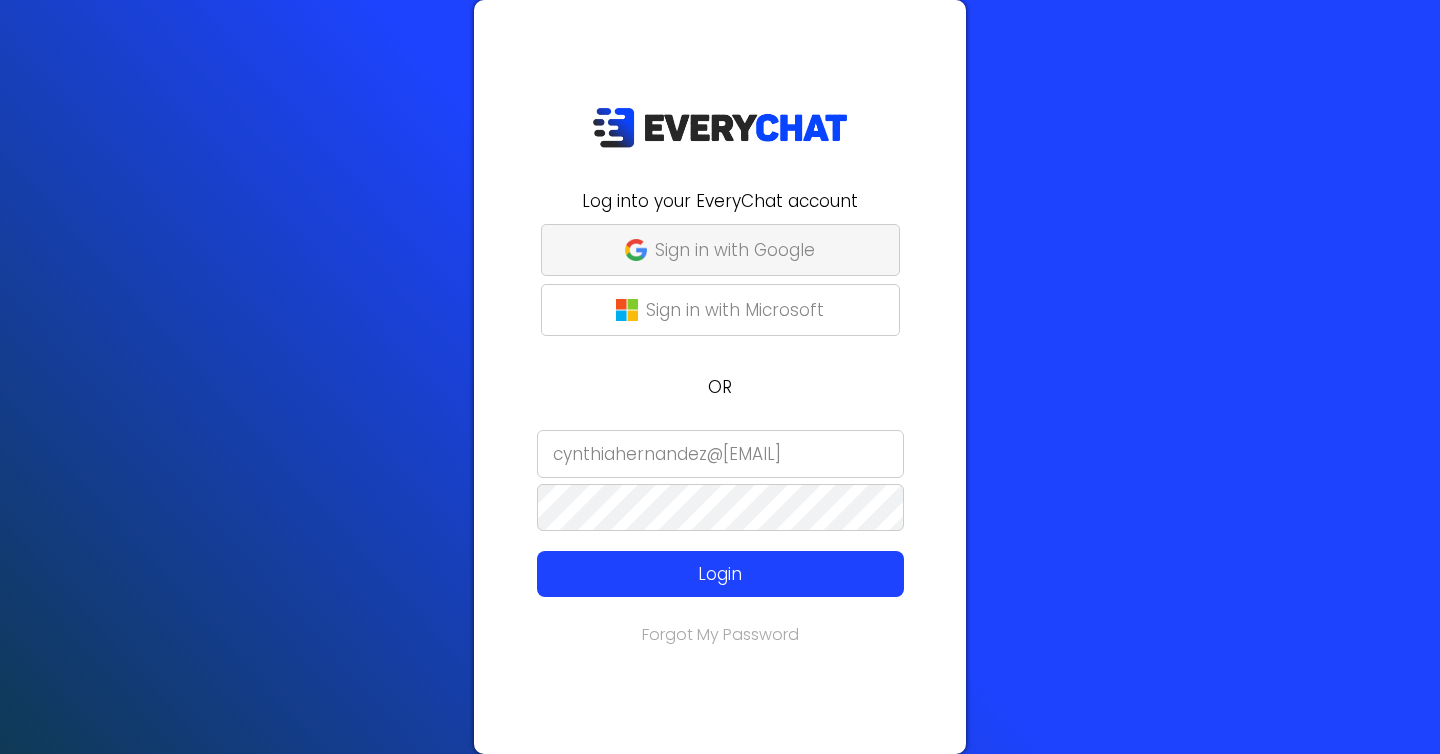 click on "Sign in with Google" at bounding box center (735, 250) 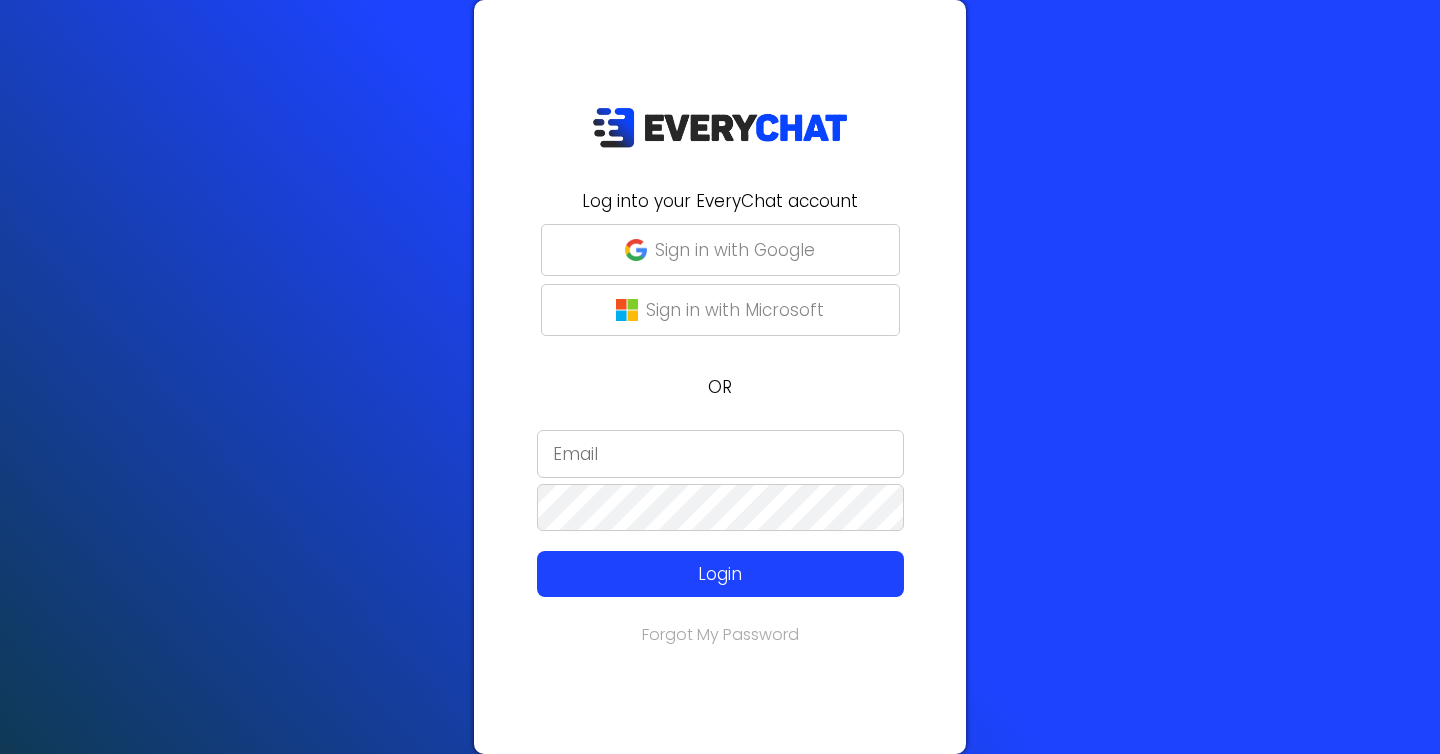 scroll, scrollTop: 0, scrollLeft: 0, axis: both 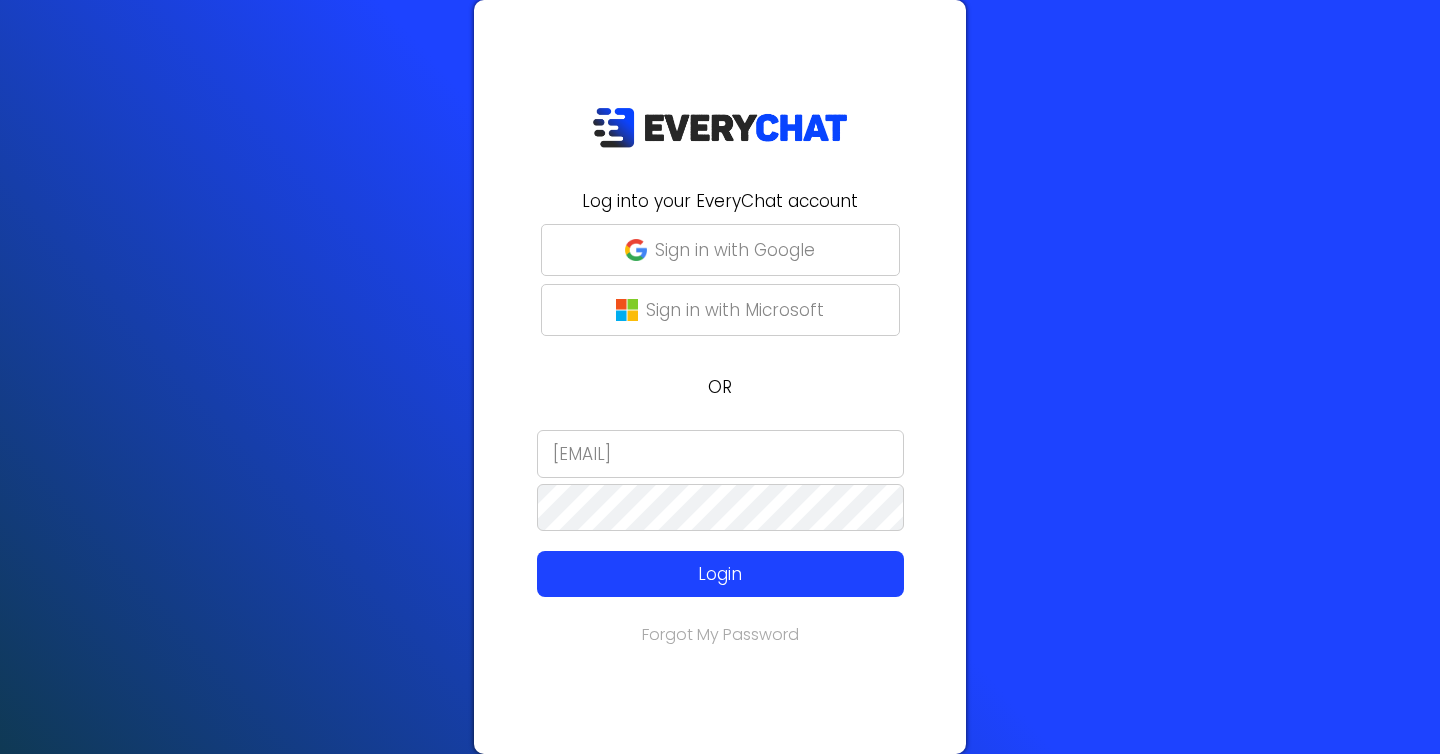 click at bounding box center (486, 647) 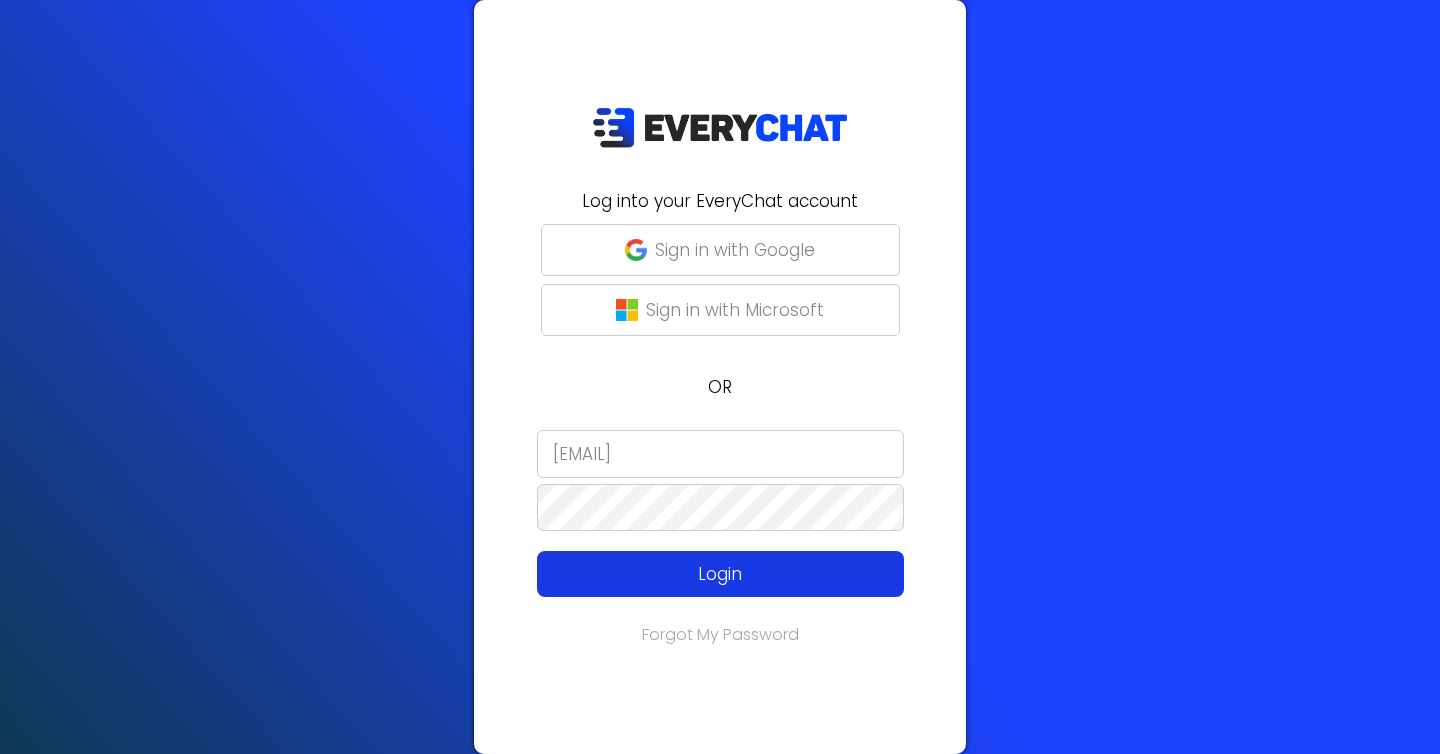 click on "Login" at bounding box center [720, 574] 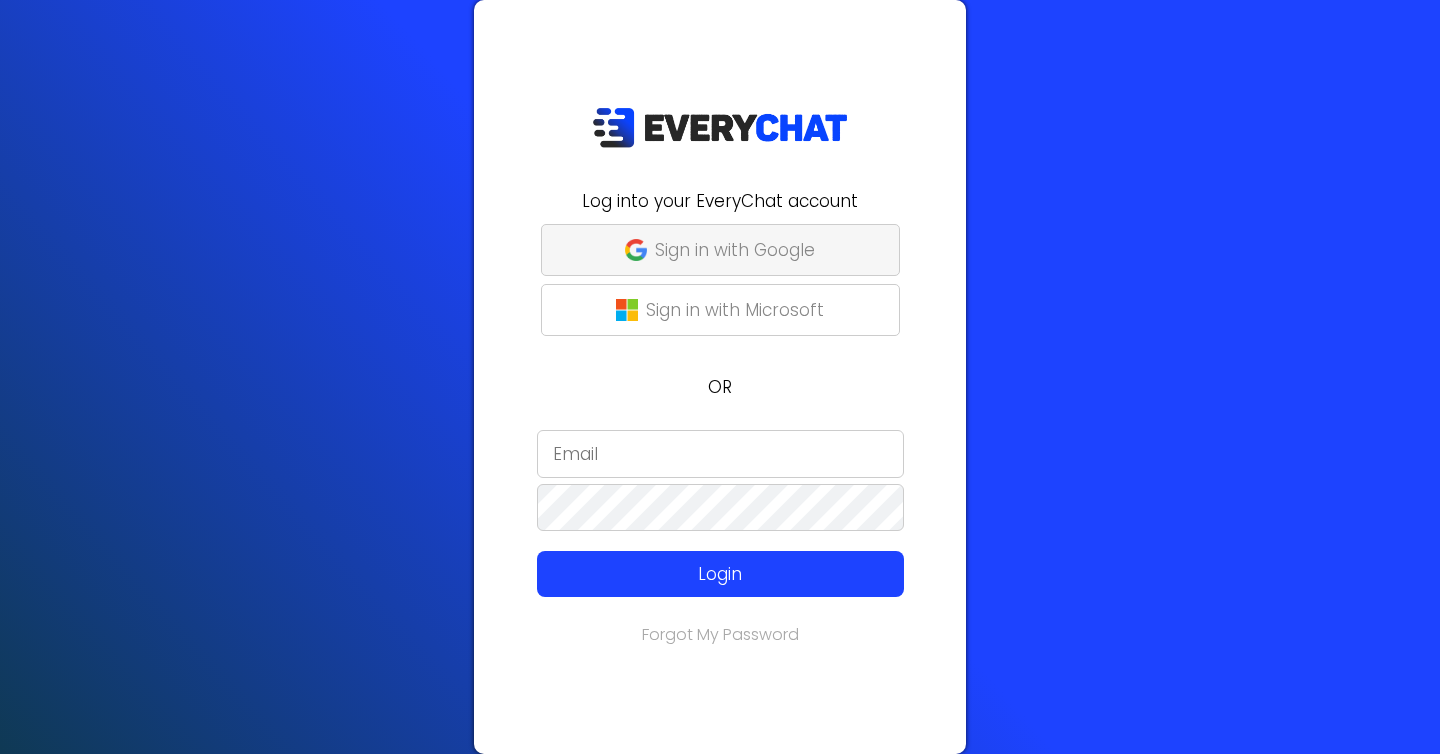scroll, scrollTop: 0, scrollLeft: 0, axis: both 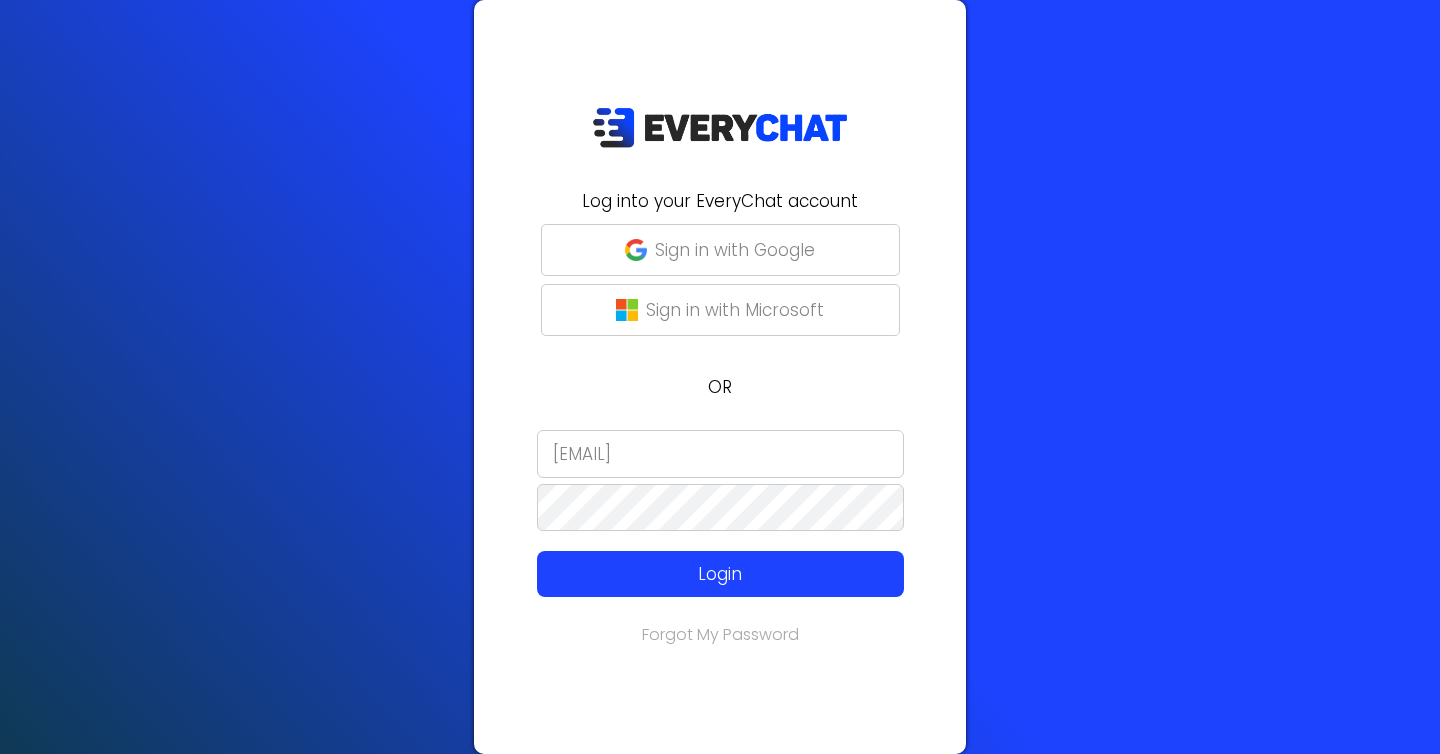 click at bounding box center (486, 647) 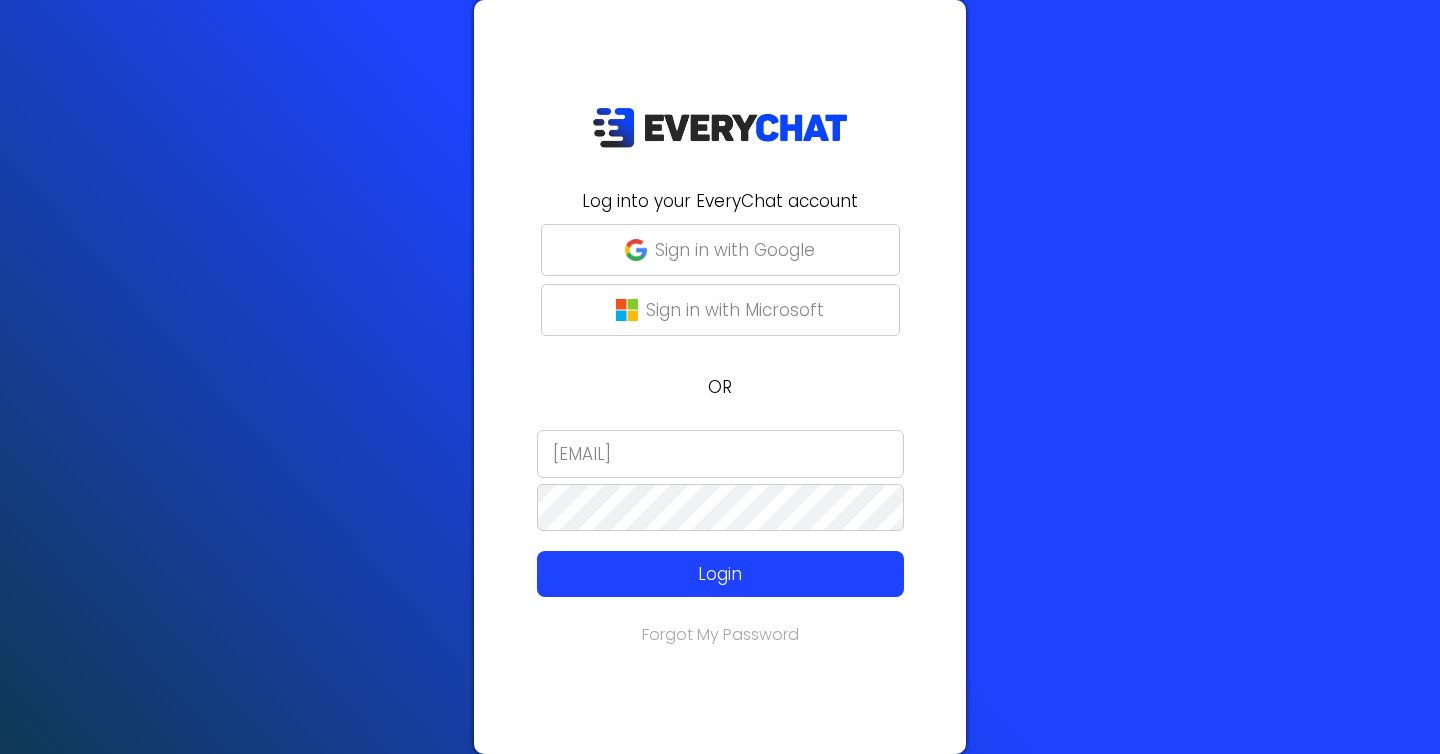 type on "[EMAIL]@executivelawncare.net" 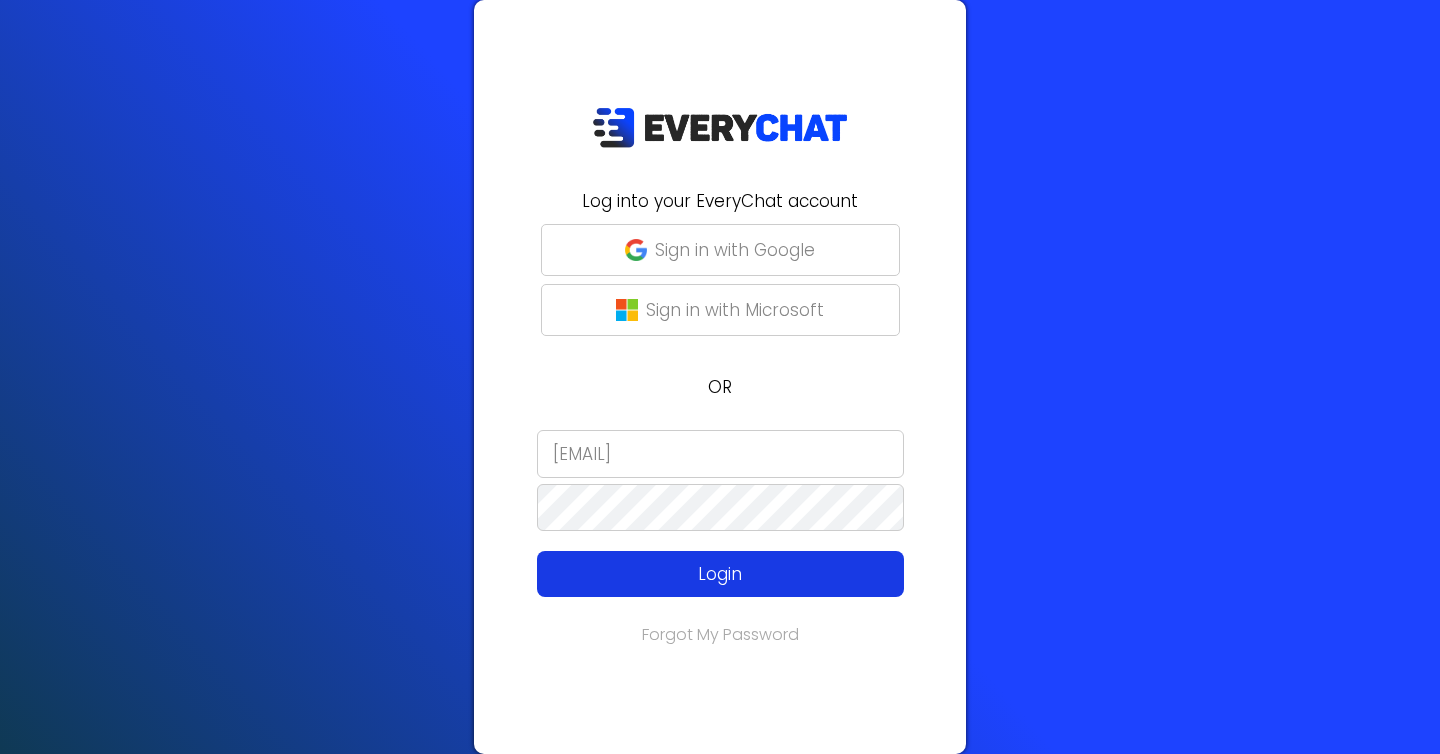 click on "Login" at bounding box center (720, 574) 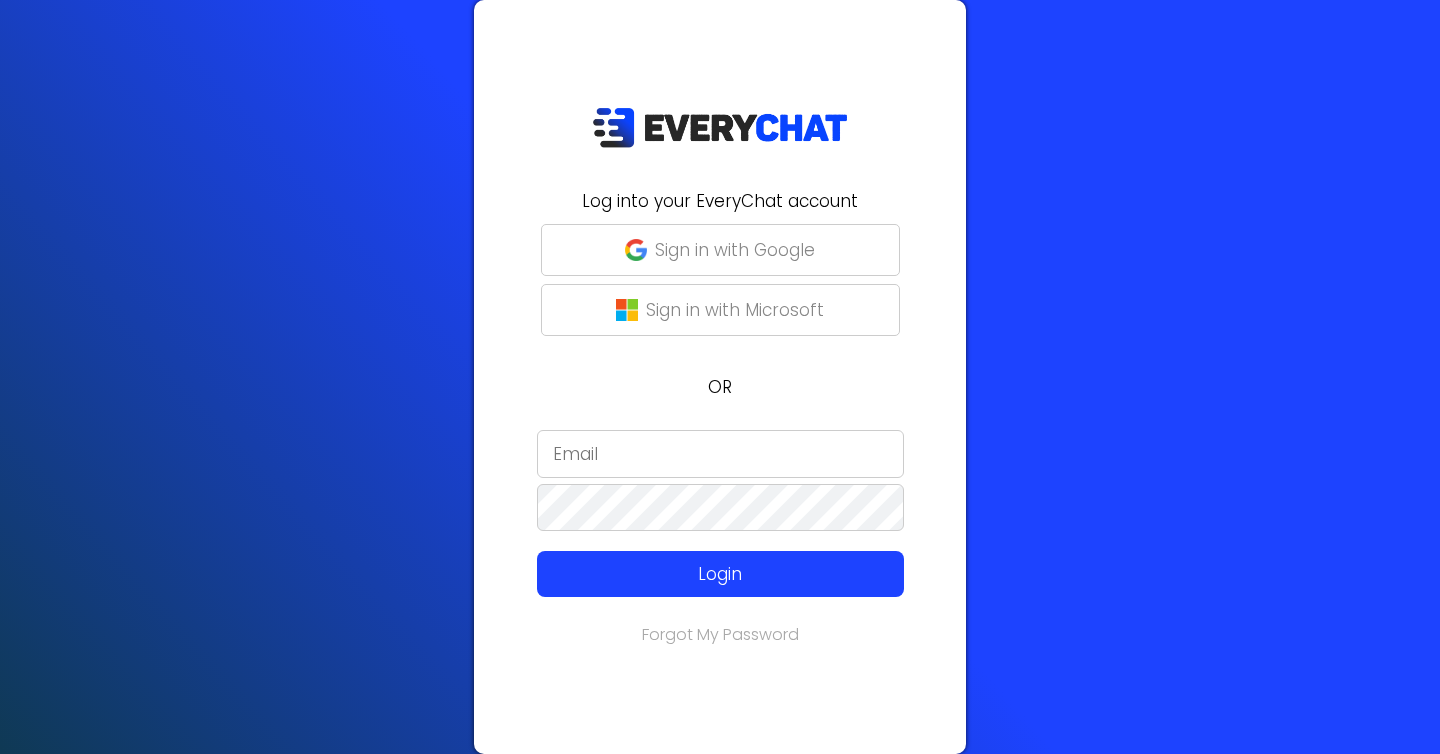 scroll, scrollTop: 0, scrollLeft: 0, axis: both 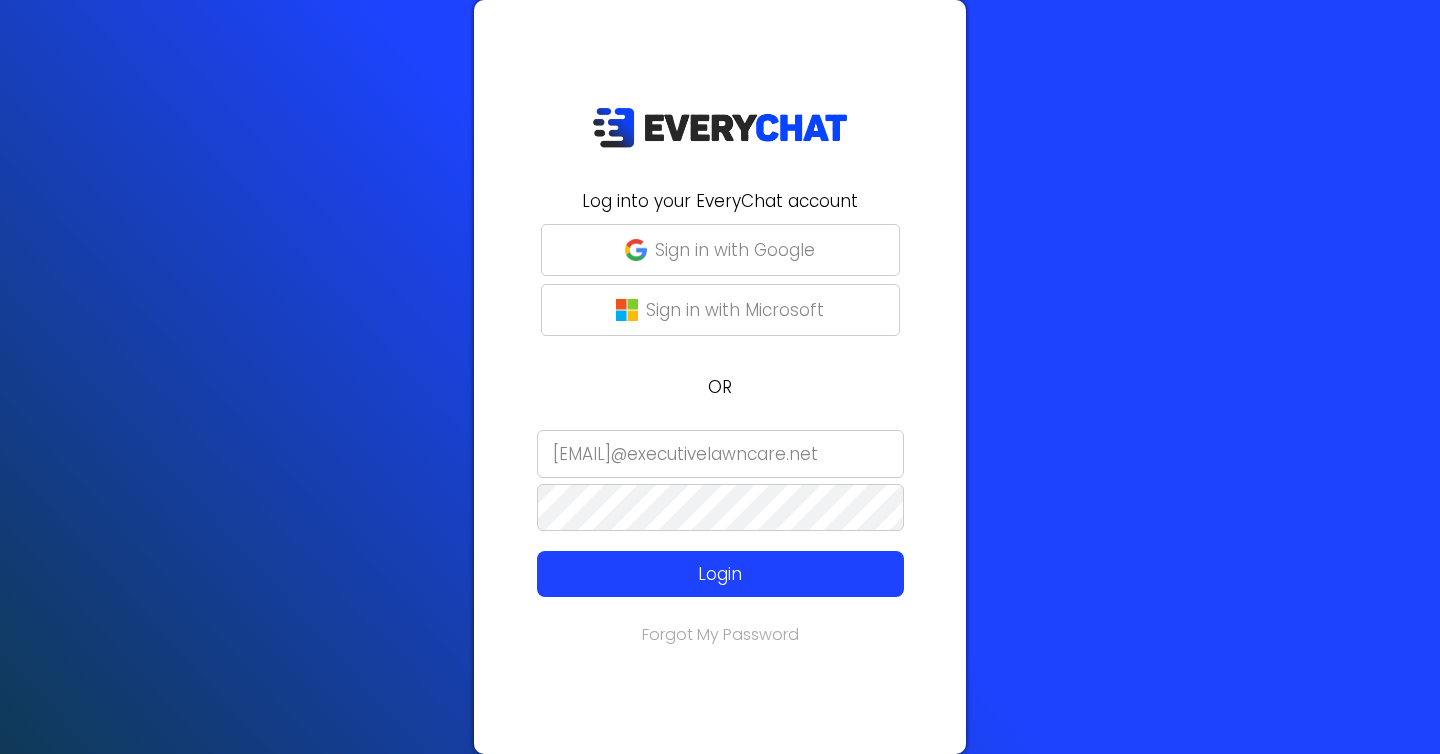 click on "[EMAIL]@executivelawncare.net" at bounding box center (720, 454) 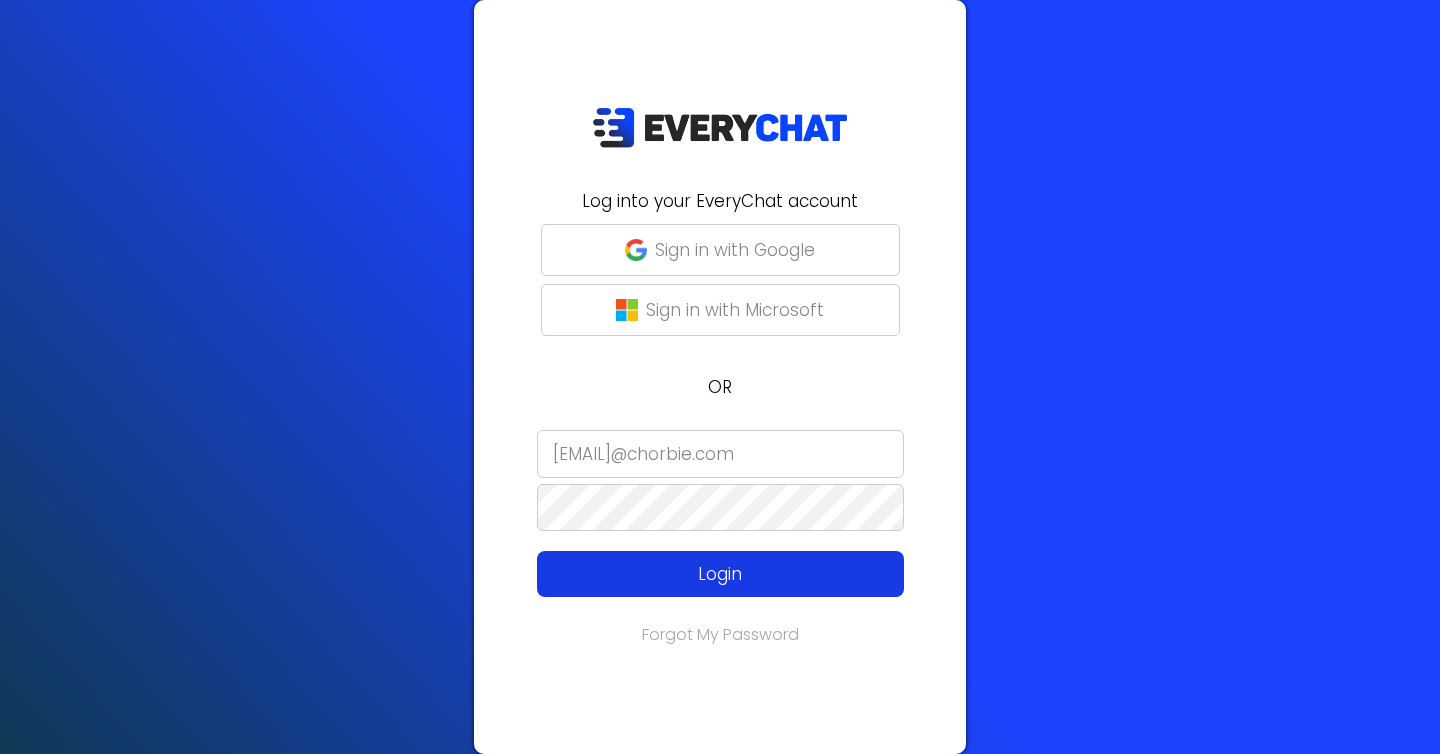 click on "Login" at bounding box center (720, 574) 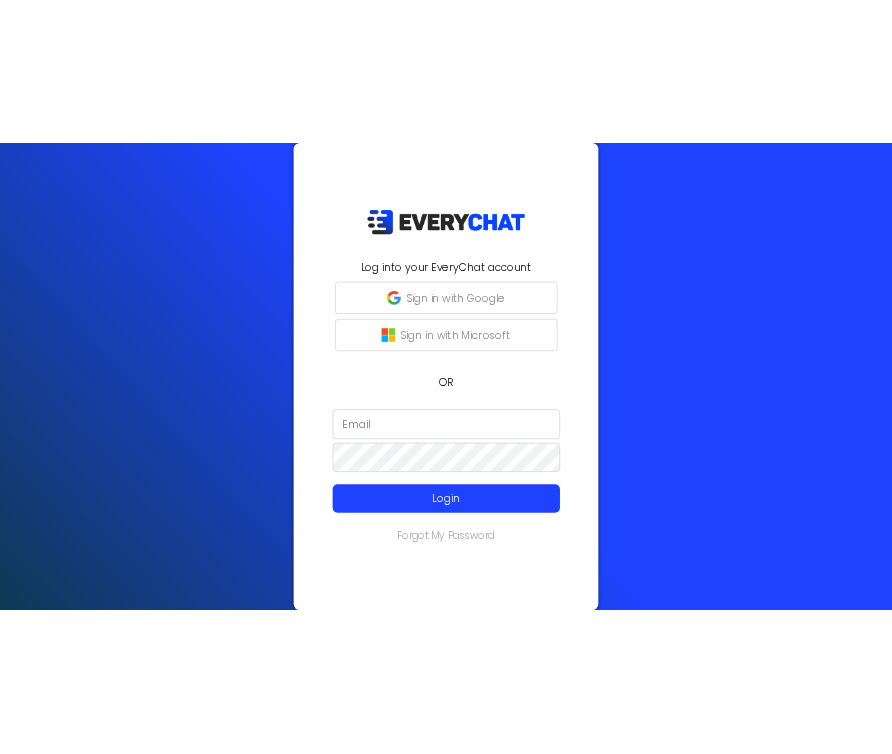 scroll, scrollTop: 0, scrollLeft: 0, axis: both 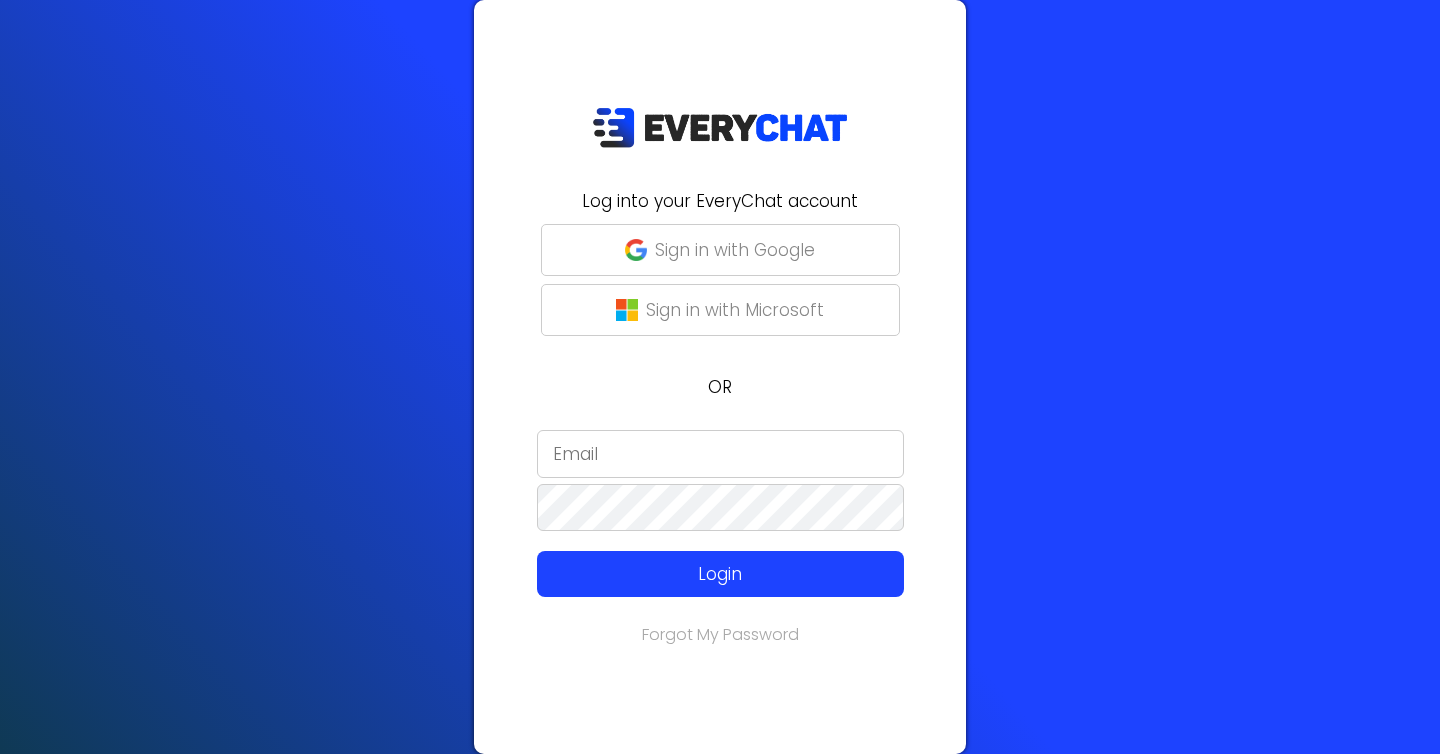 type on "[EMAIL]" 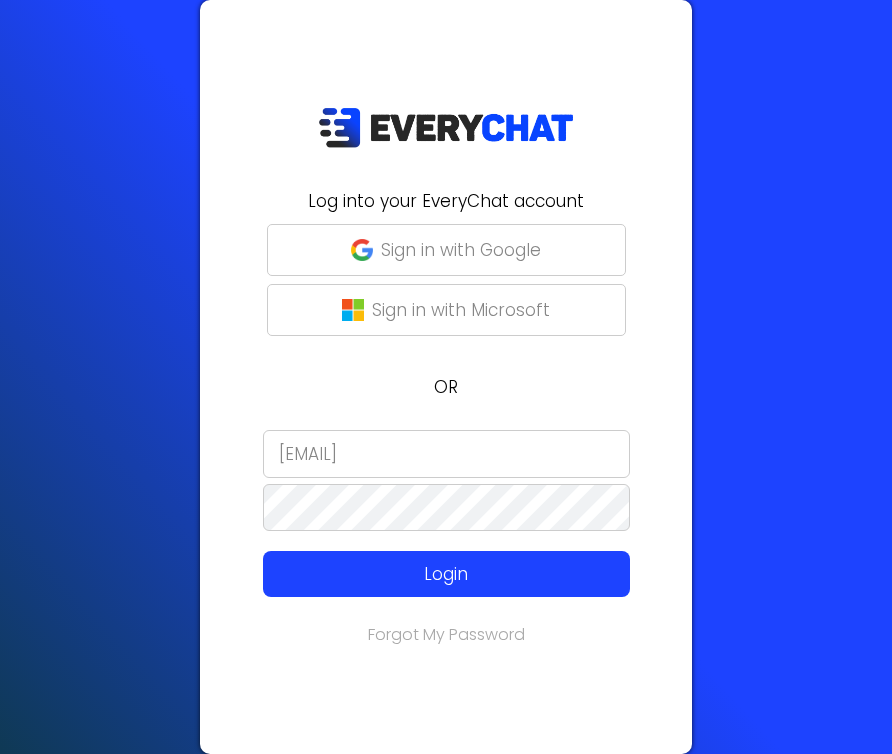 click on "Log into your EveryChat account
Sign in with Google
Sign in with Microsoft
OR
[EMAIL]
Login
Forgot My Password" at bounding box center [446, 377] 